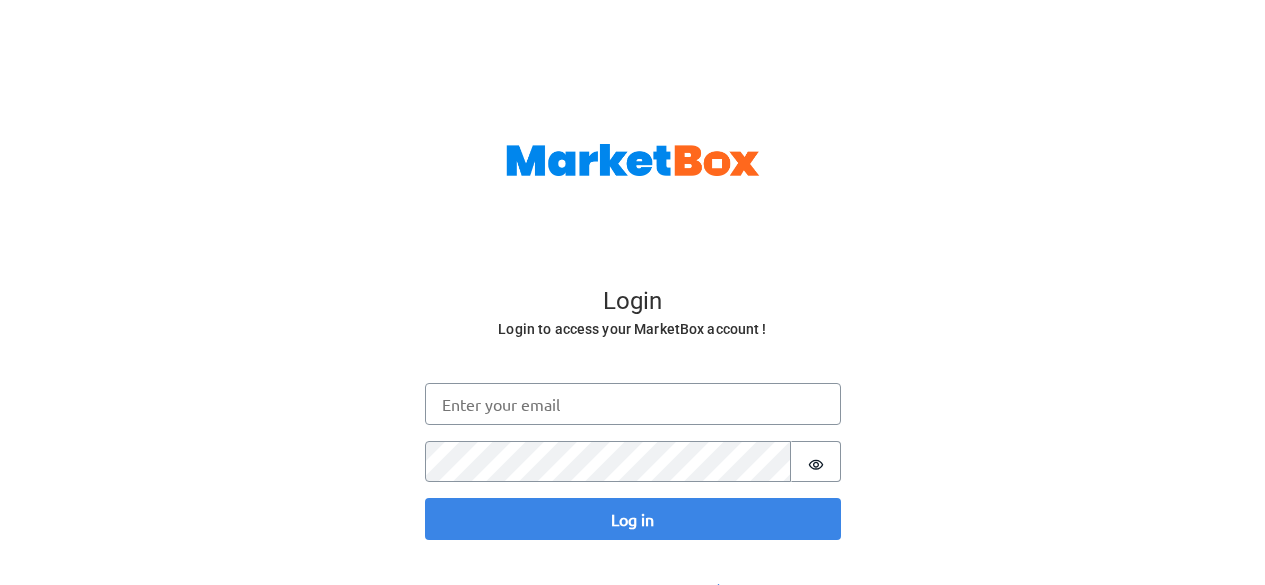 scroll, scrollTop: 0, scrollLeft: 0, axis: both 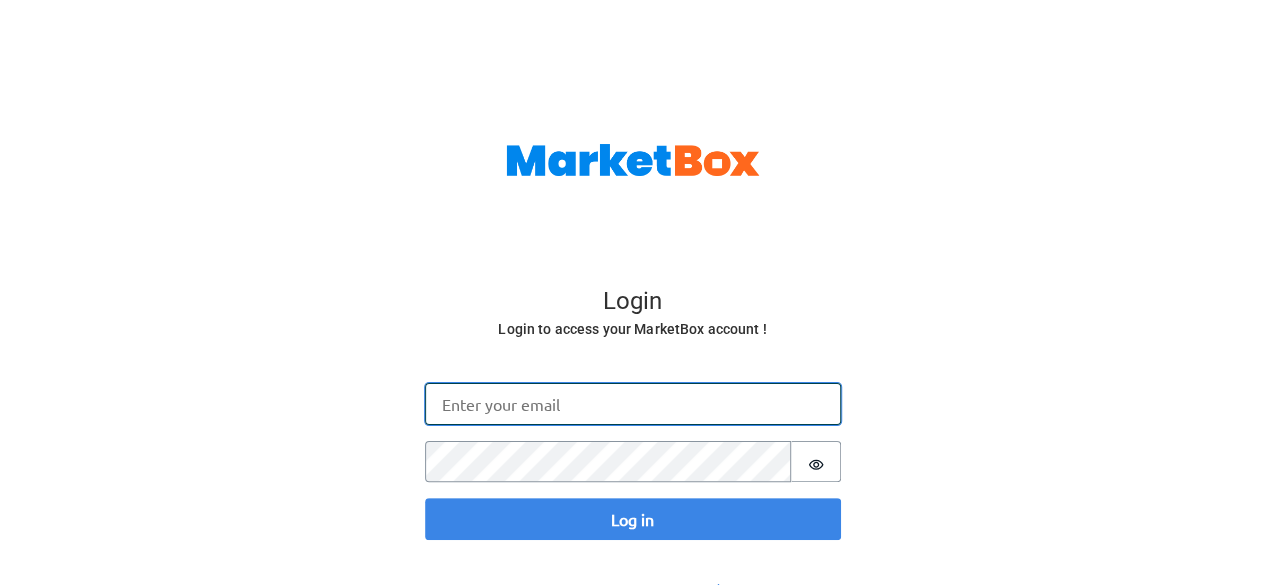 click on "Email" at bounding box center (633, 404) 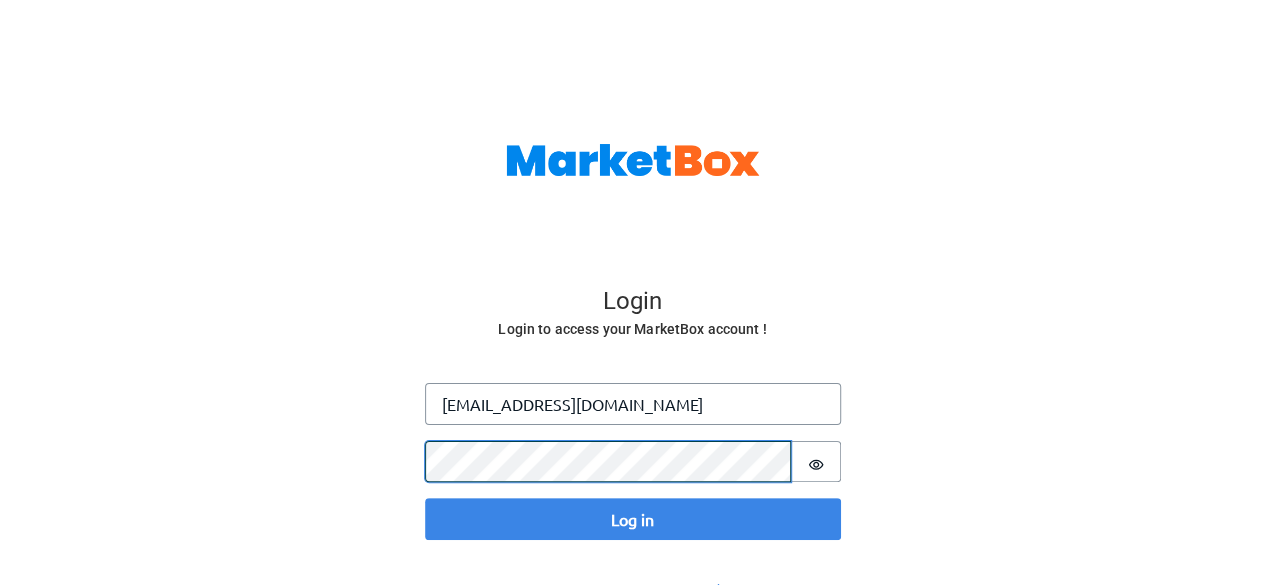 click on "Log in" at bounding box center [633, 519] 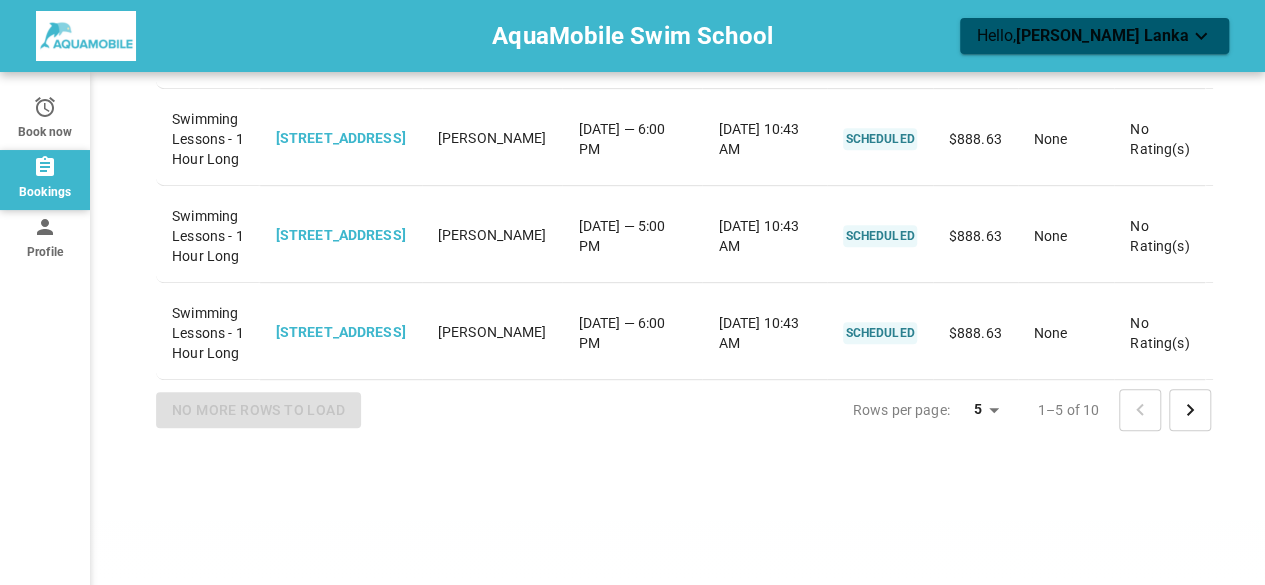 scroll, scrollTop: 744, scrollLeft: 0, axis: vertical 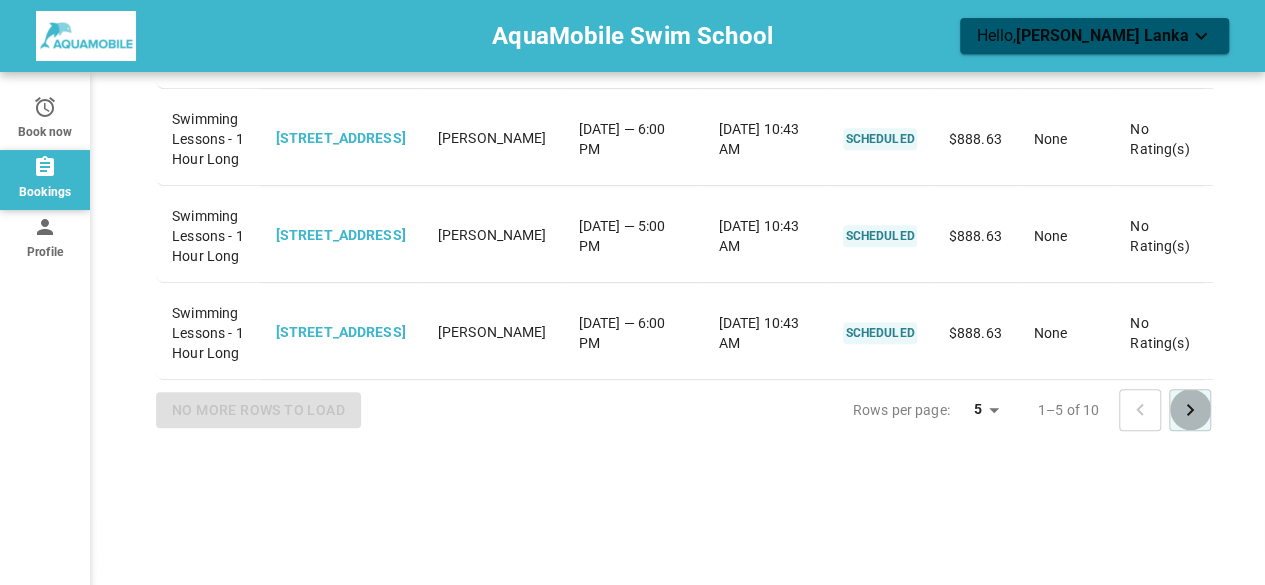 click at bounding box center [1190, 410] 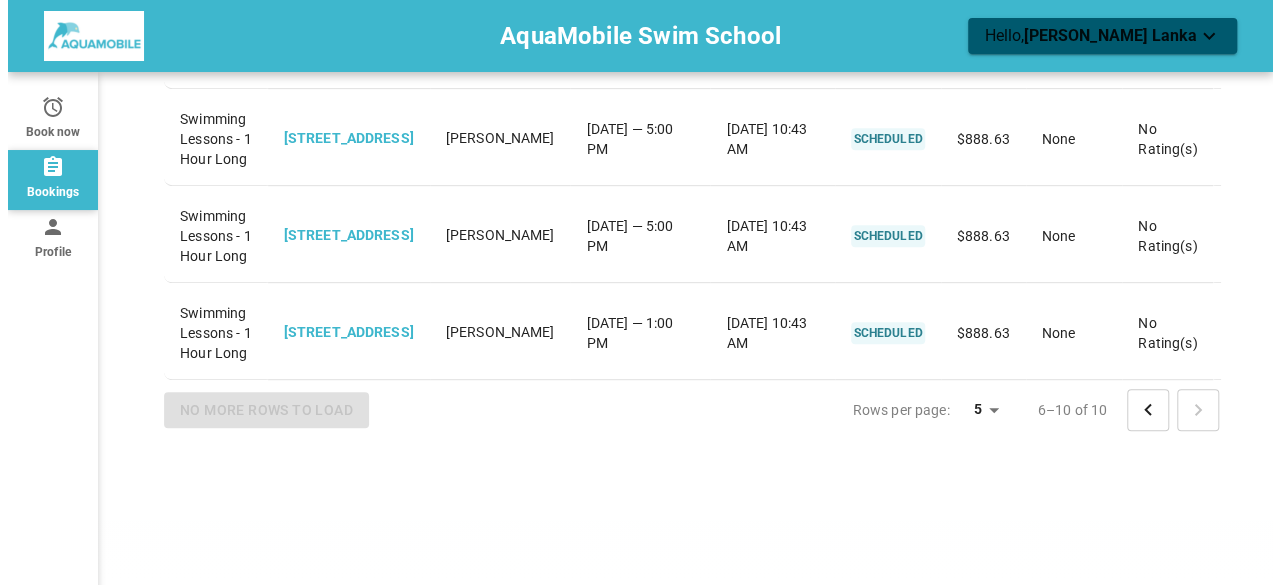 scroll, scrollTop: 667, scrollLeft: 0, axis: vertical 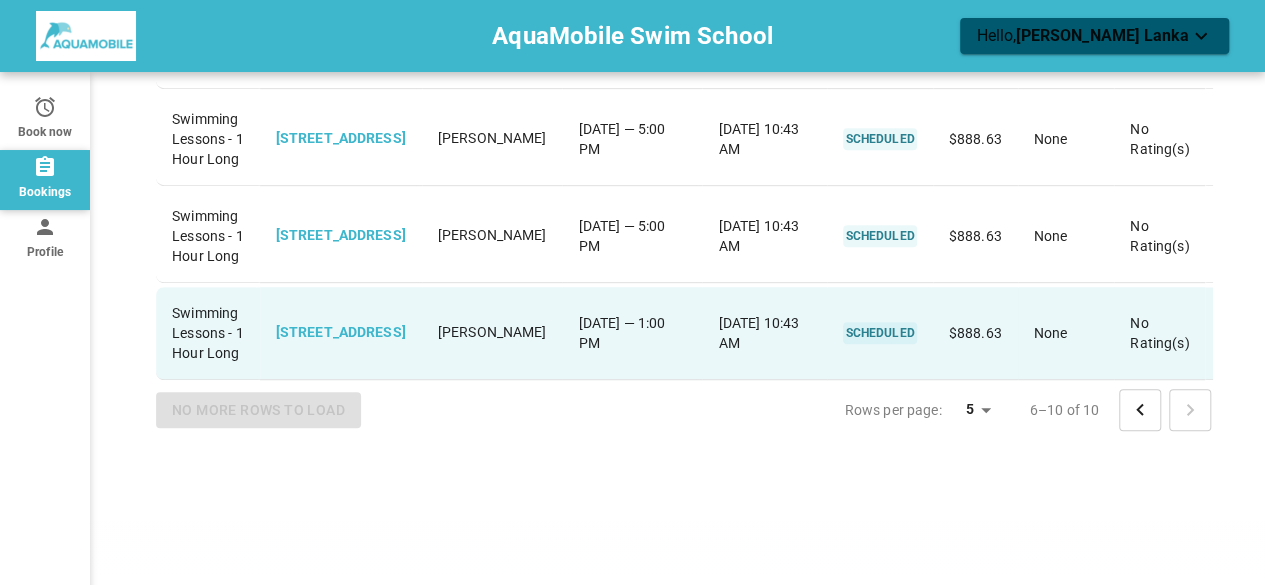 click 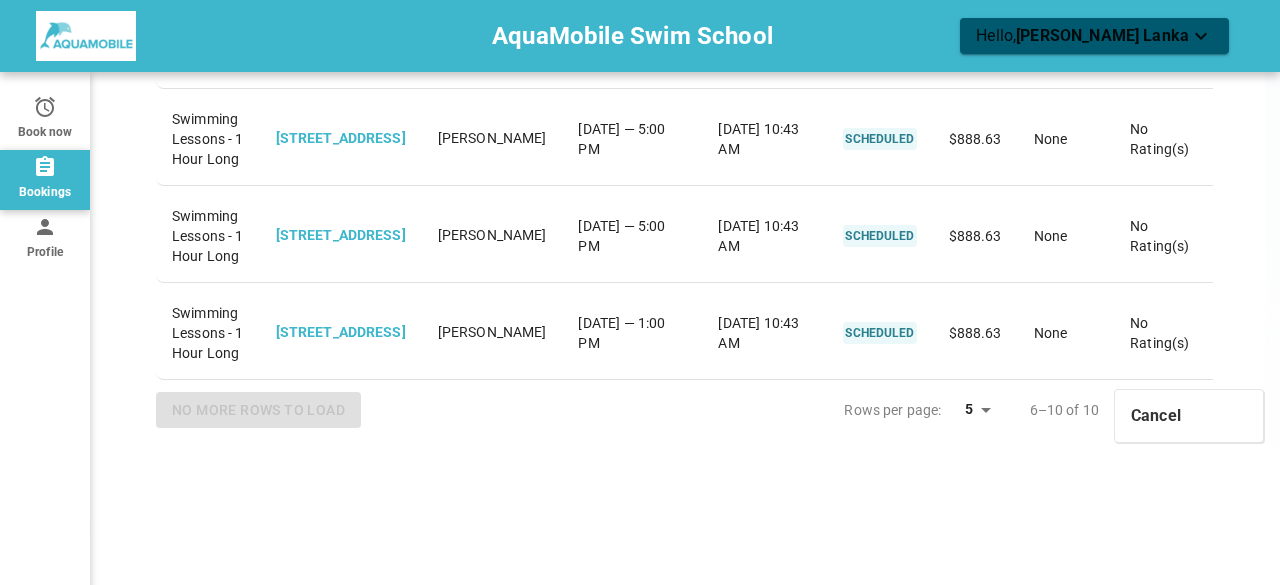 click on "Cancel" at bounding box center (1189, 416) 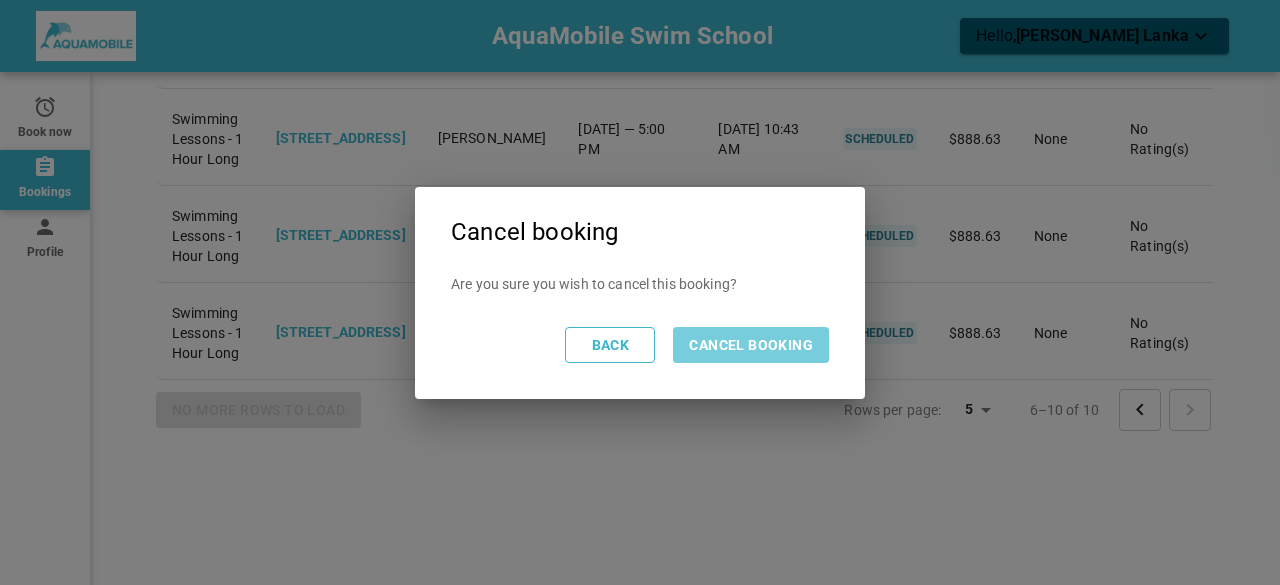 click on "Cancel booking" at bounding box center (751, 345) 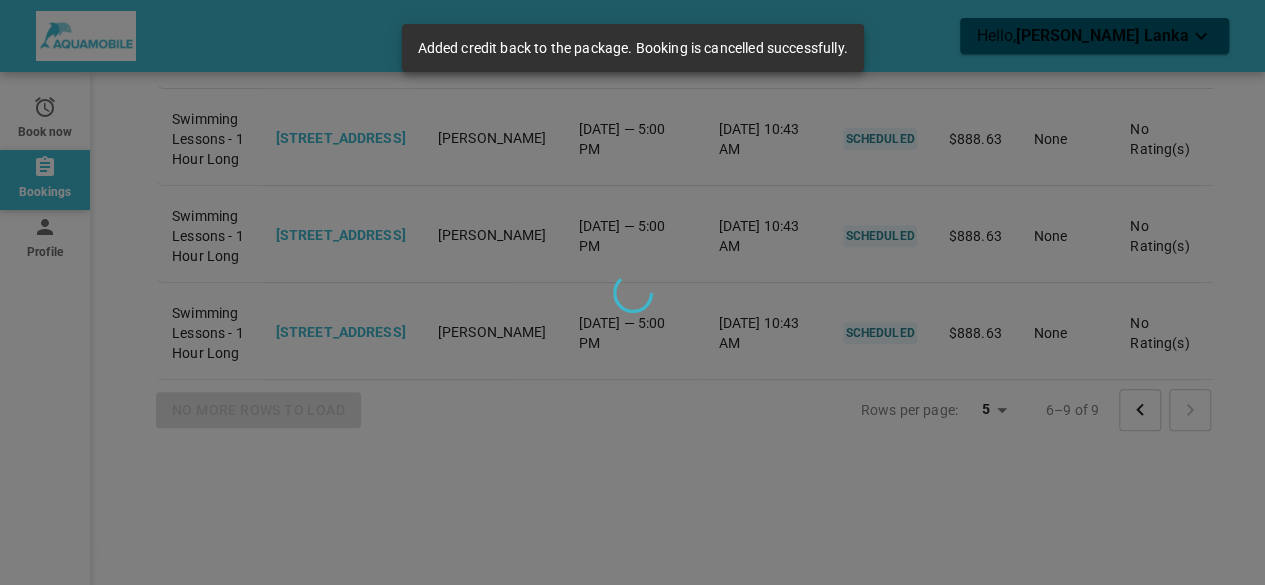 scroll, scrollTop: 581, scrollLeft: 0, axis: vertical 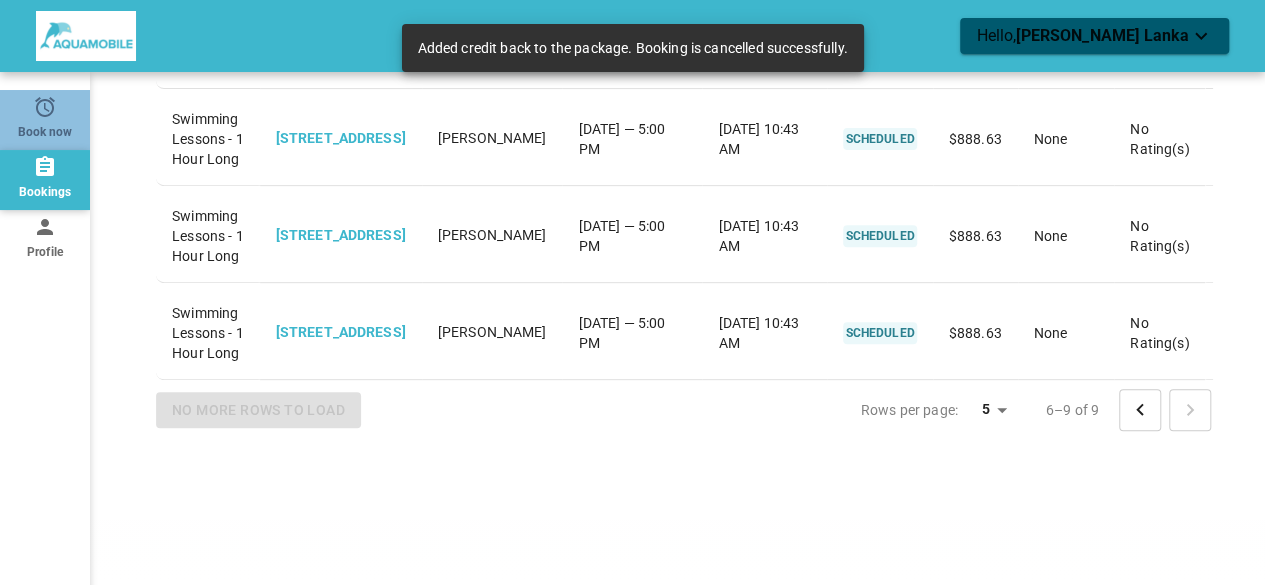 click on "Book now" at bounding box center [45, 120] 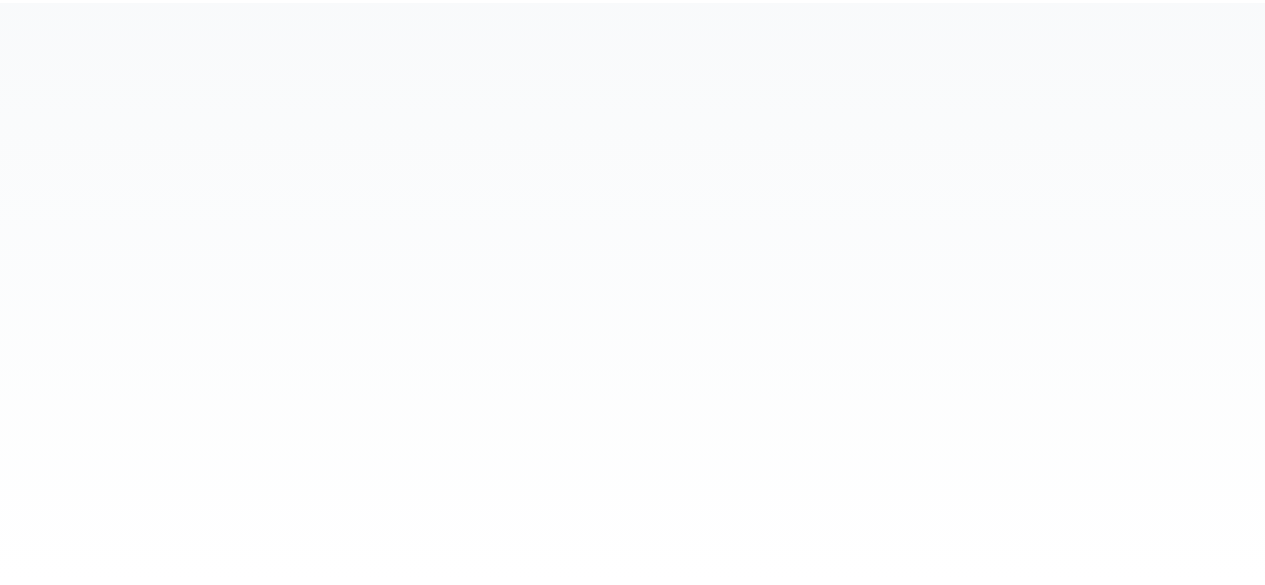 scroll, scrollTop: 0, scrollLeft: 0, axis: both 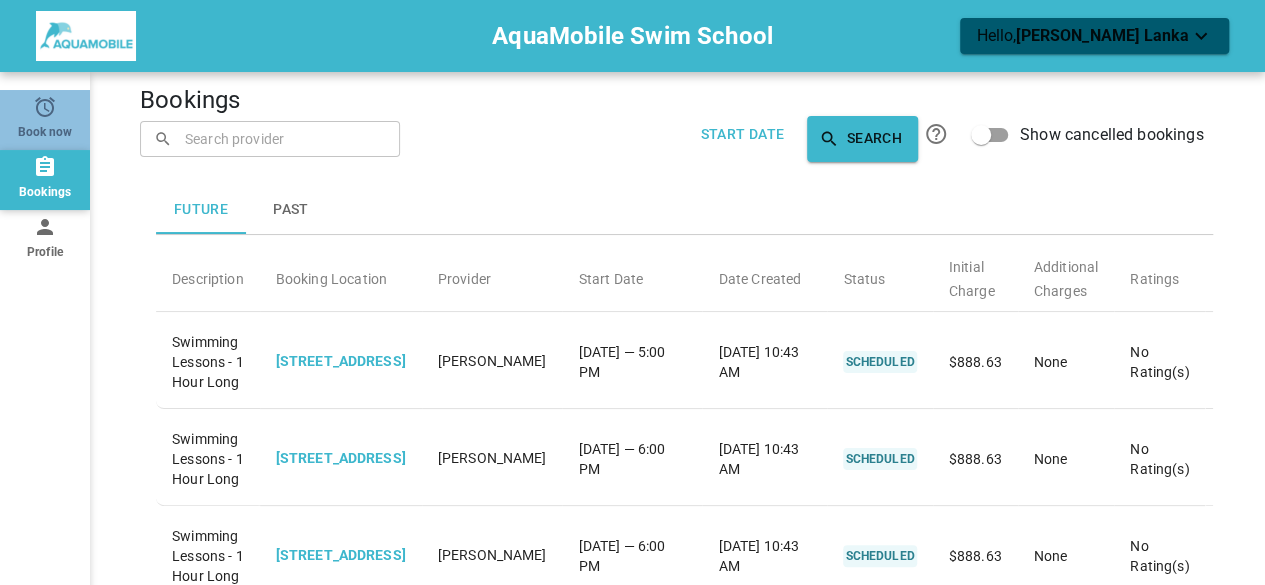 click on "Book now" at bounding box center (45, 120) 